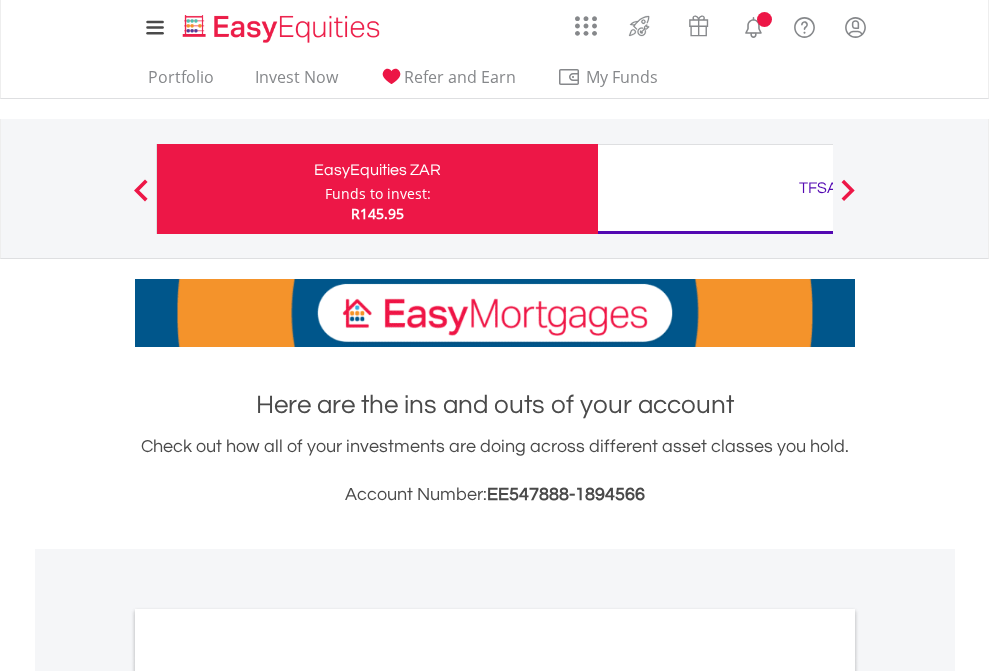 scroll, scrollTop: 0, scrollLeft: 0, axis: both 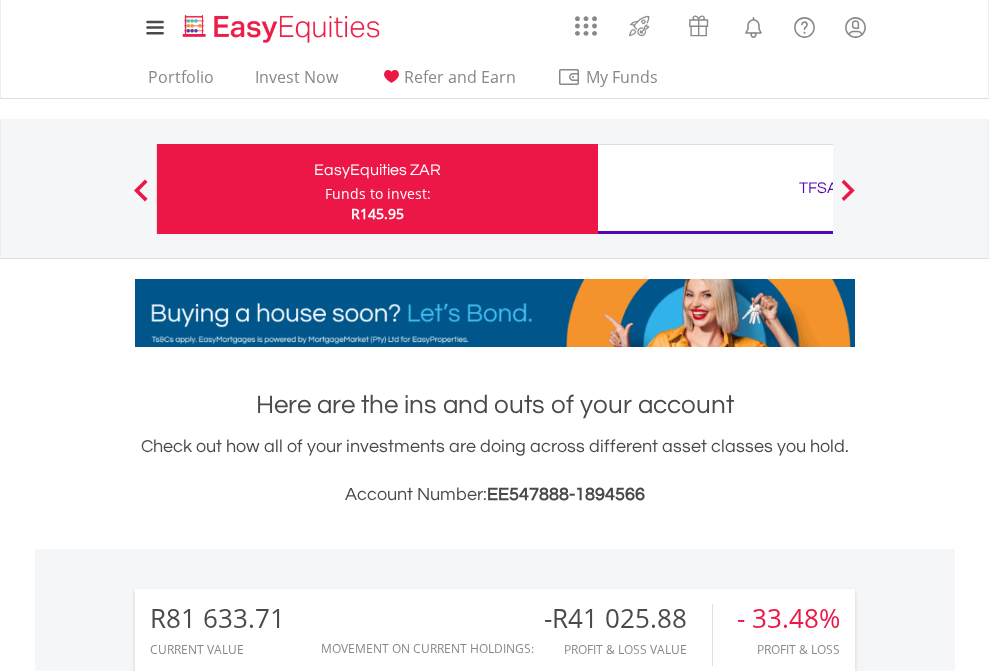 click on "Funds to invest:" at bounding box center (378, 194) 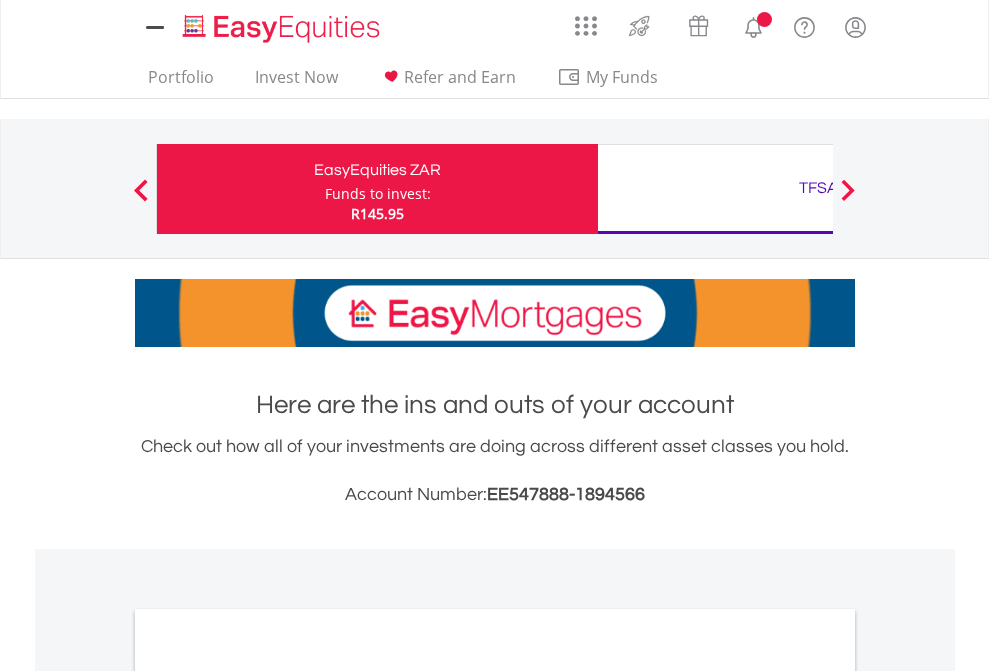 scroll, scrollTop: 0, scrollLeft: 0, axis: both 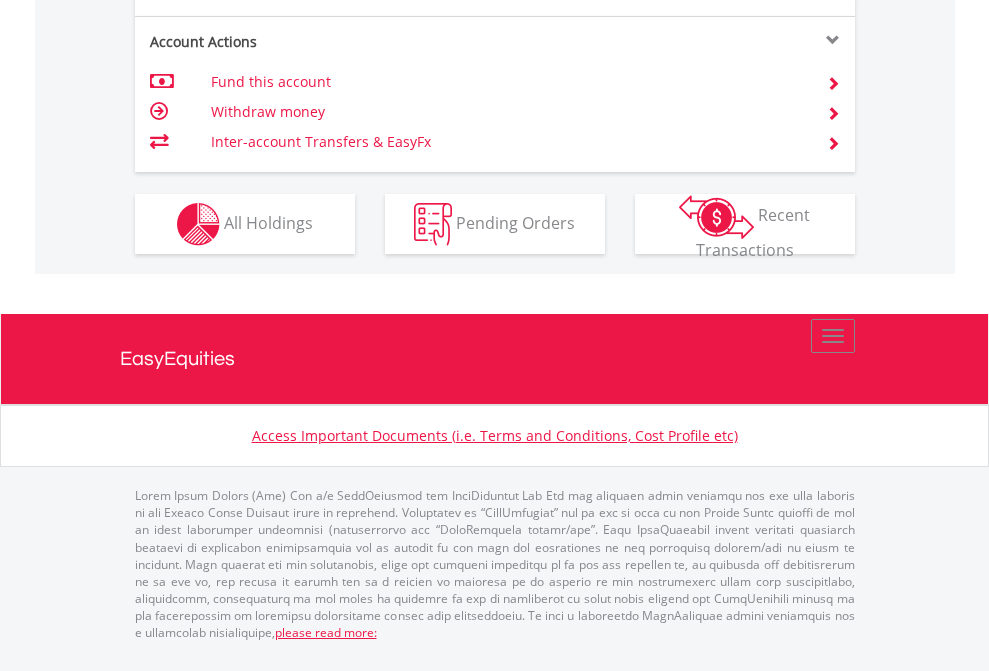click on "Investment types" at bounding box center [706, -337] 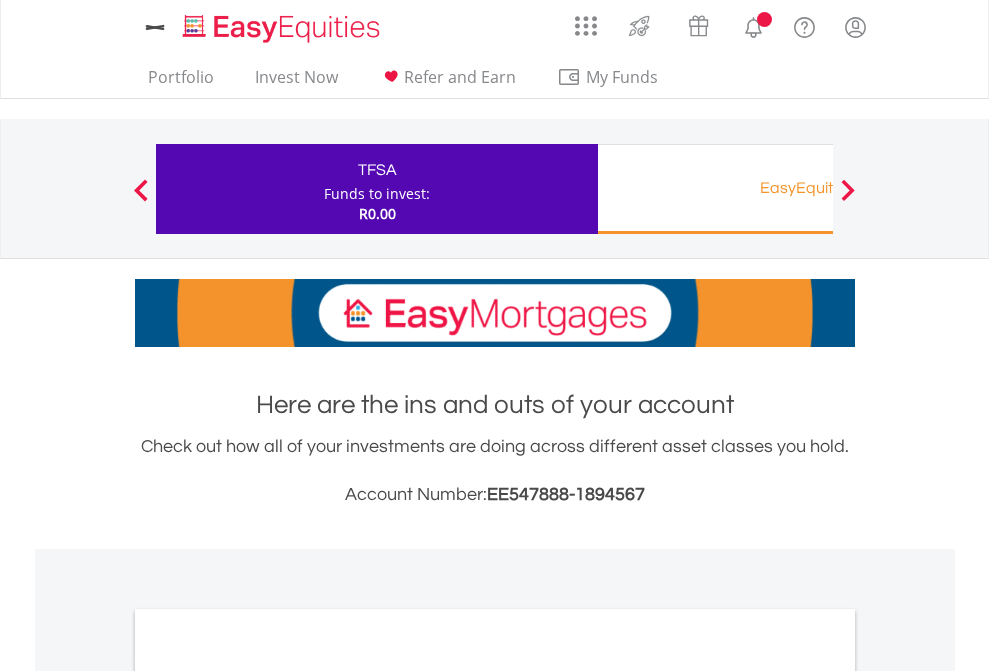 scroll, scrollTop: 0, scrollLeft: 0, axis: both 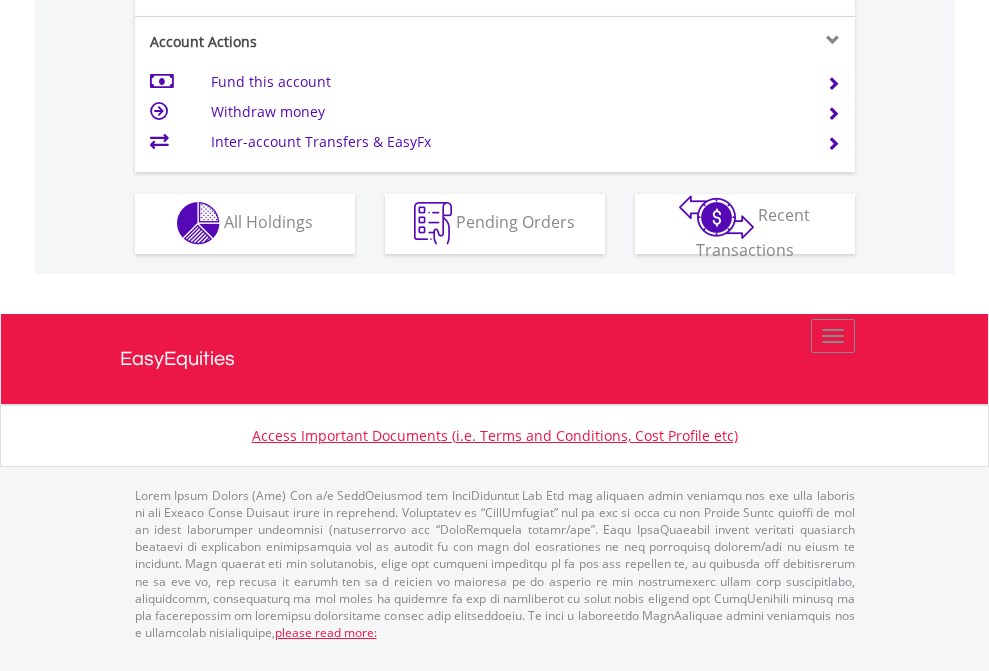 click on "Investment types" at bounding box center (706, -353) 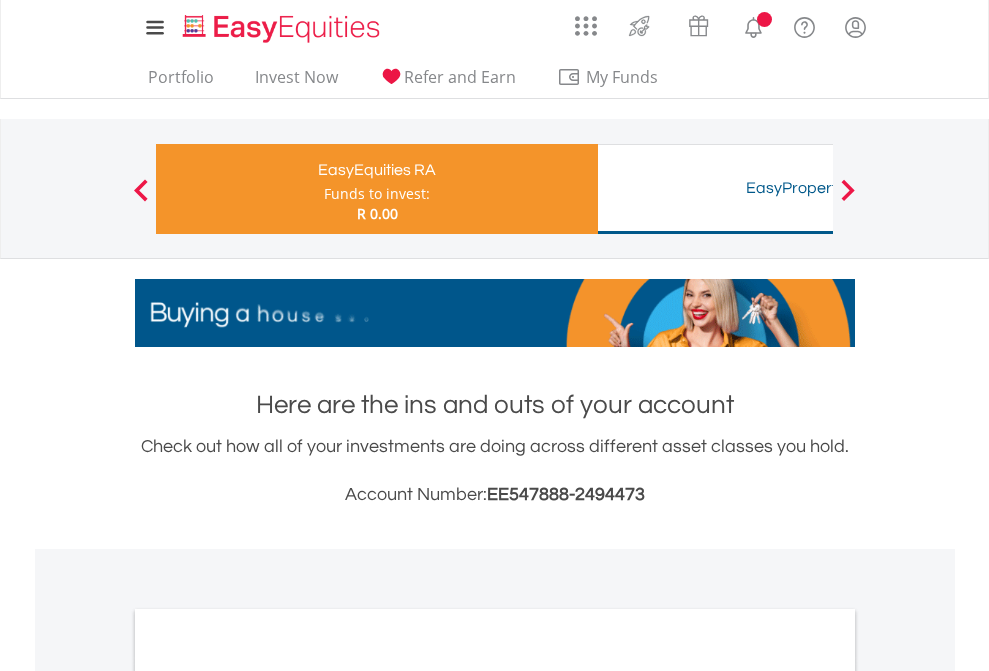 scroll, scrollTop: 0, scrollLeft: 0, axis: both 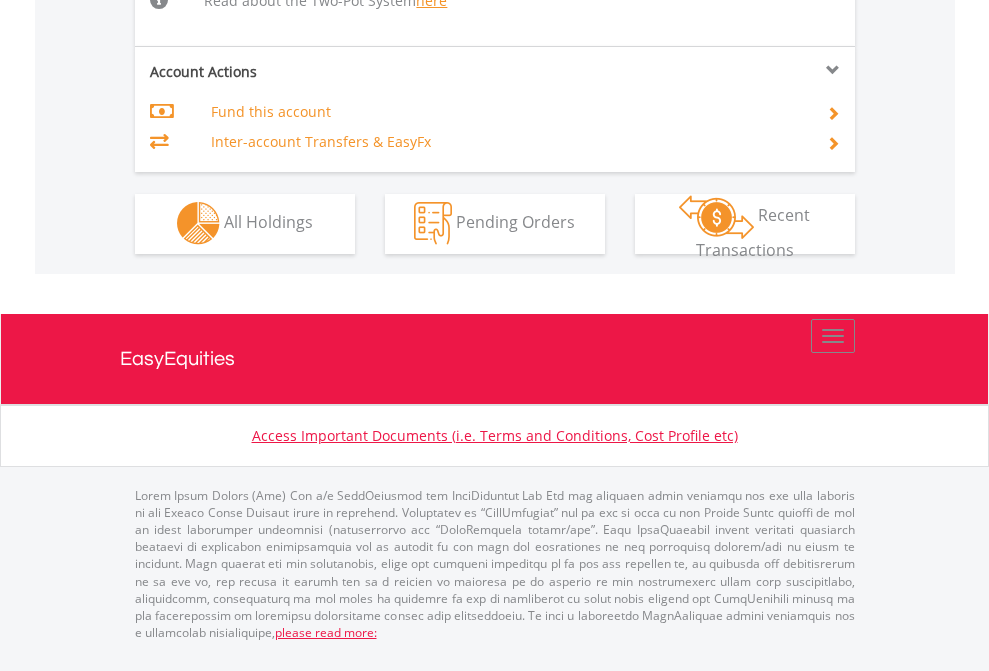 click on "Investment types" at bounding box center (706, -534) 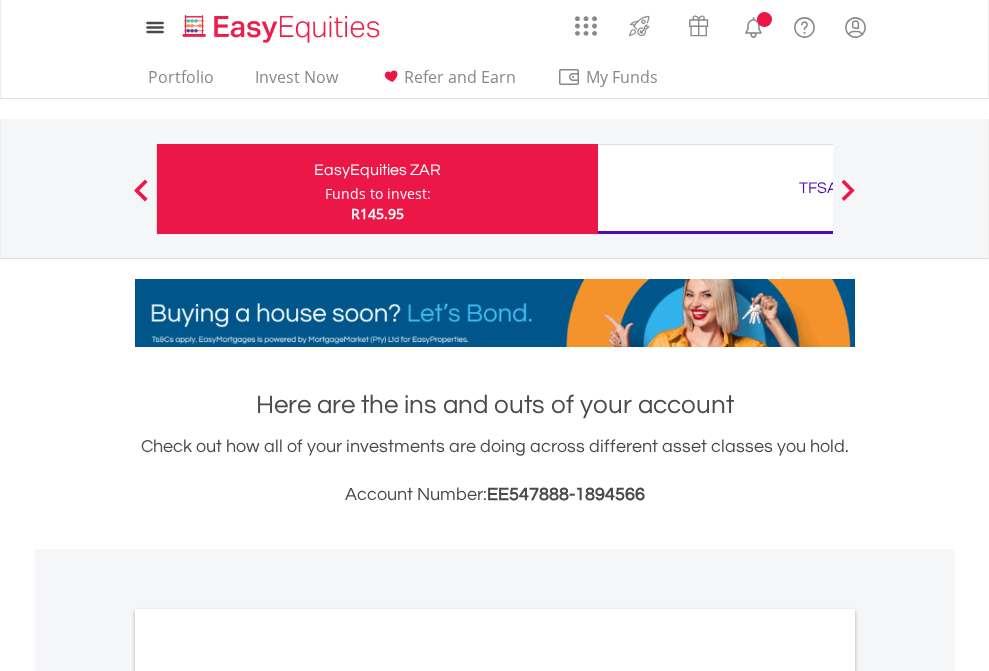 scroll, scrollTop: 0, scrollLeft: 0, axis: both 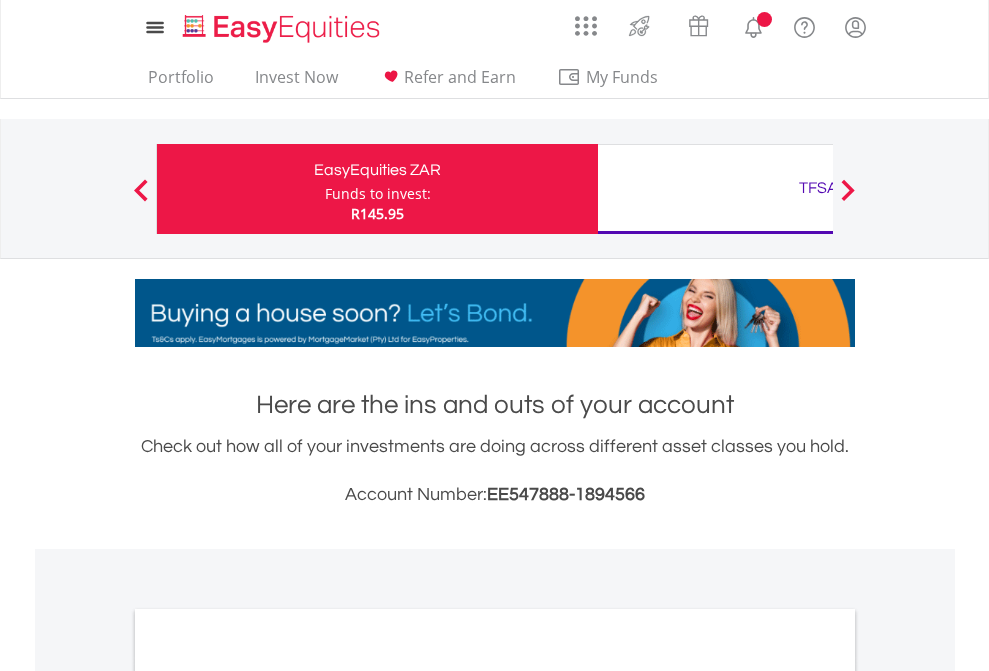 click on "All Holdings" at bounding box center (268, 1096) 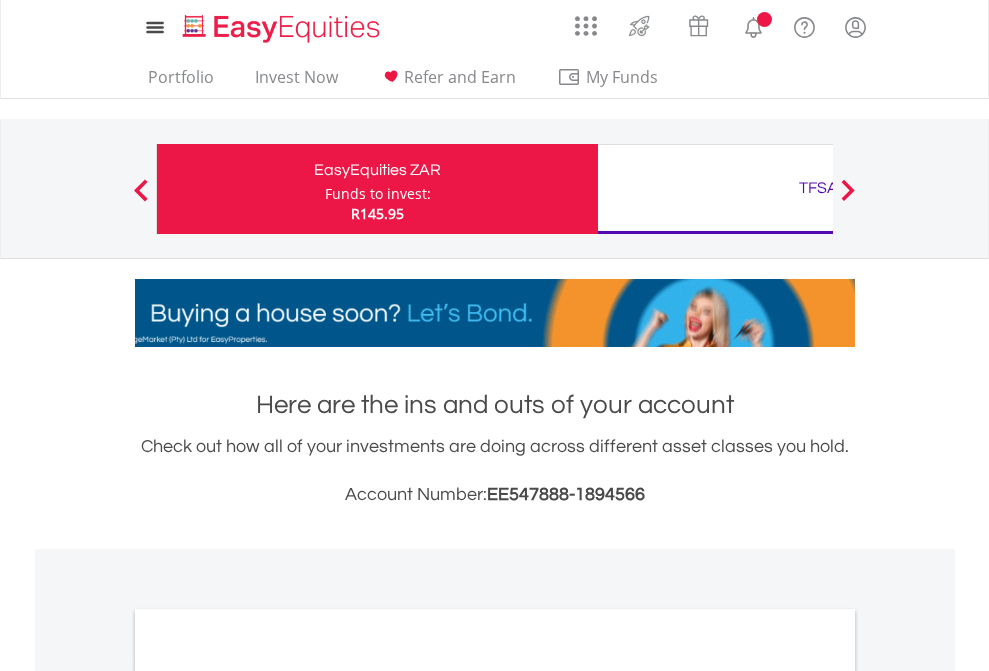 scroll, scrollTop: 1202, scrollLeft: 0, axis: vertical 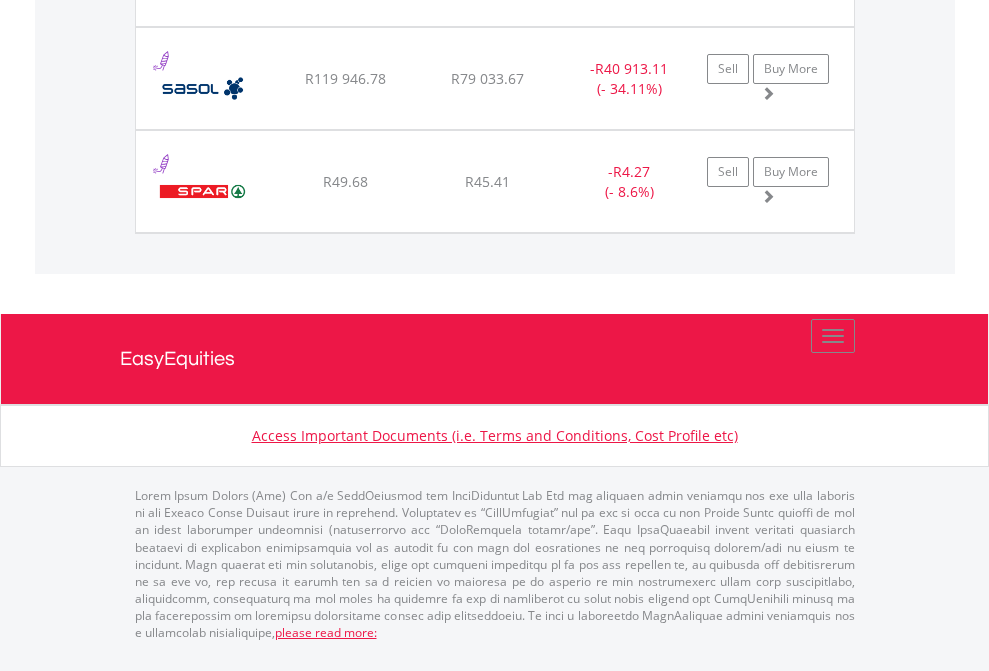 click on "TFSA" at bounding box center [818, -1380] 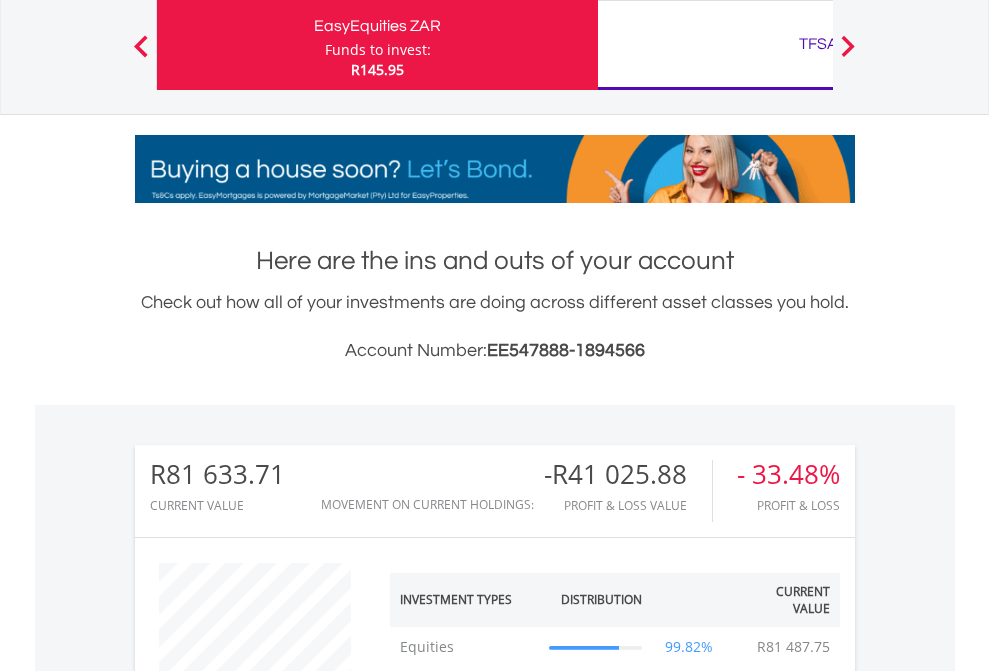 scroll, scrollTop: 999808, scrollLeft: 999687, axis: both 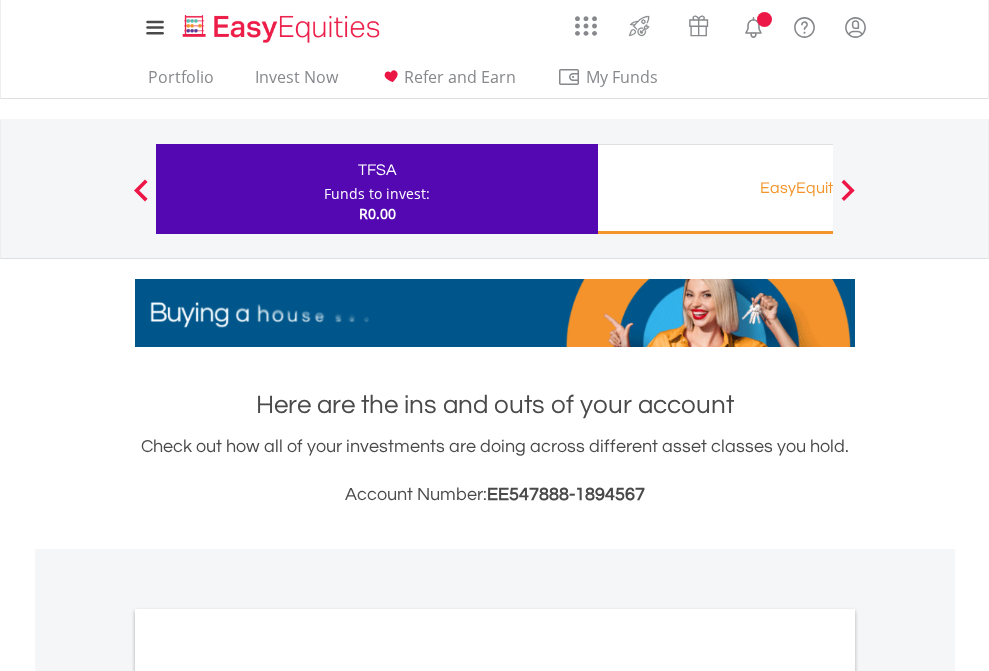 click on "All Holdings" at bounding box center (268, 1096) 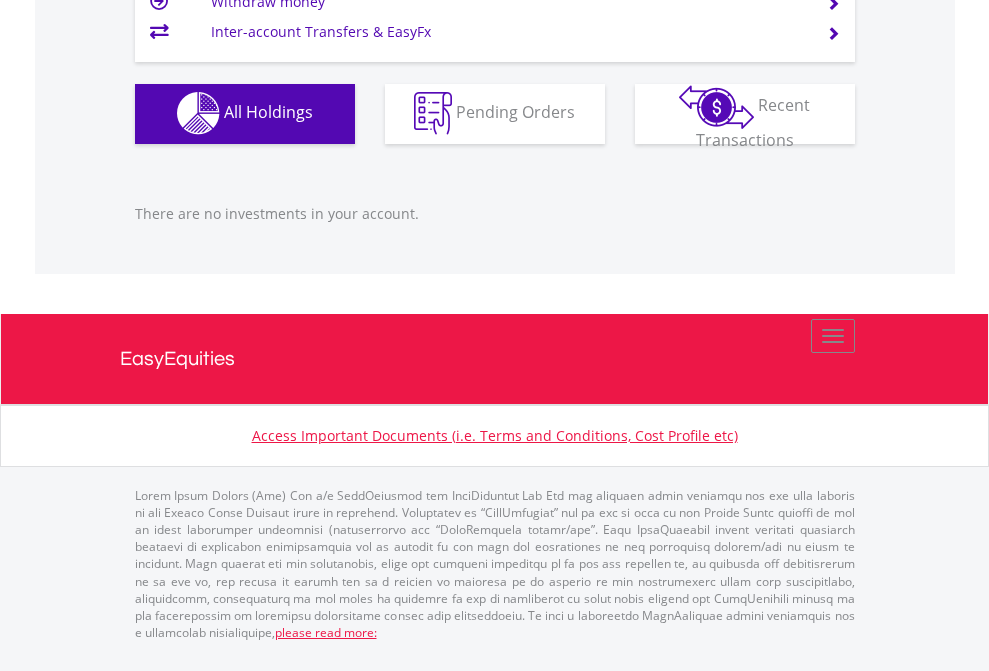 scroll, scrollTop: 1980, scrollLeft: 0, axis: vertical 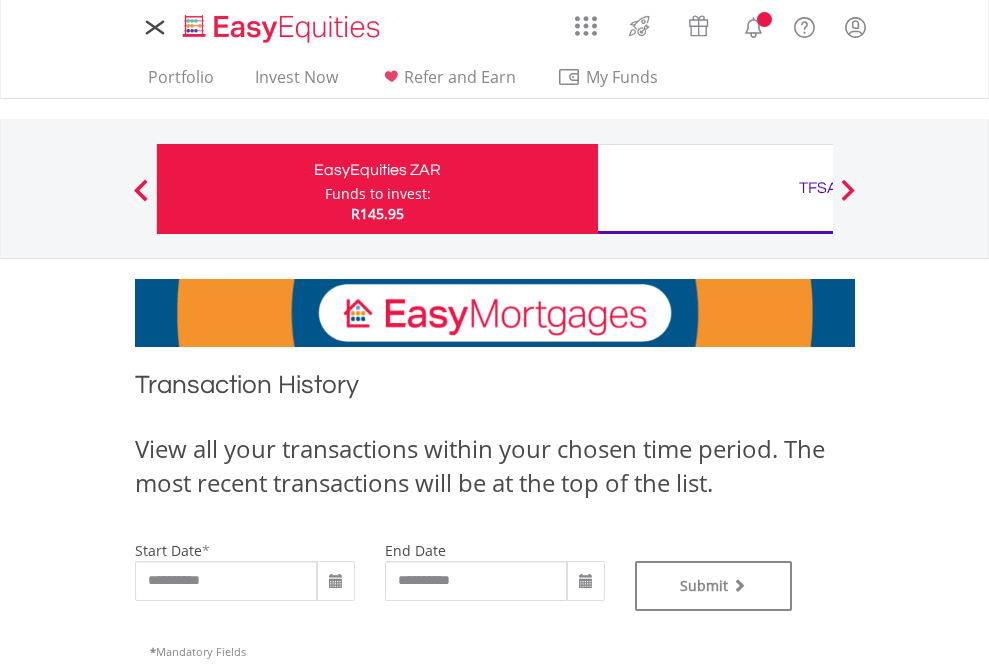 type on "**********" 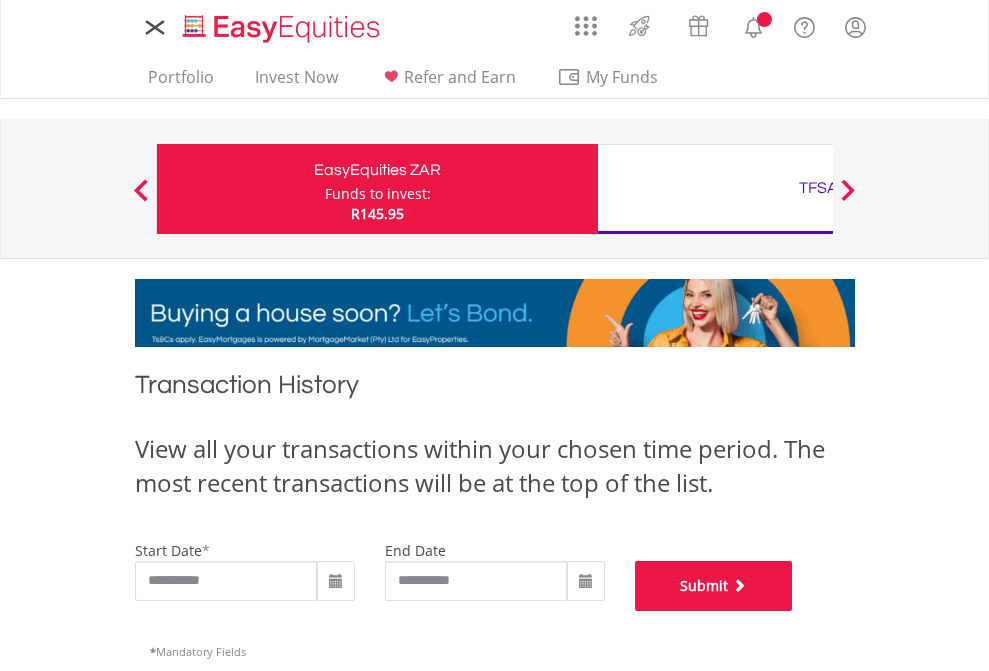 click on "Submit" at bounding box center (714, 586) 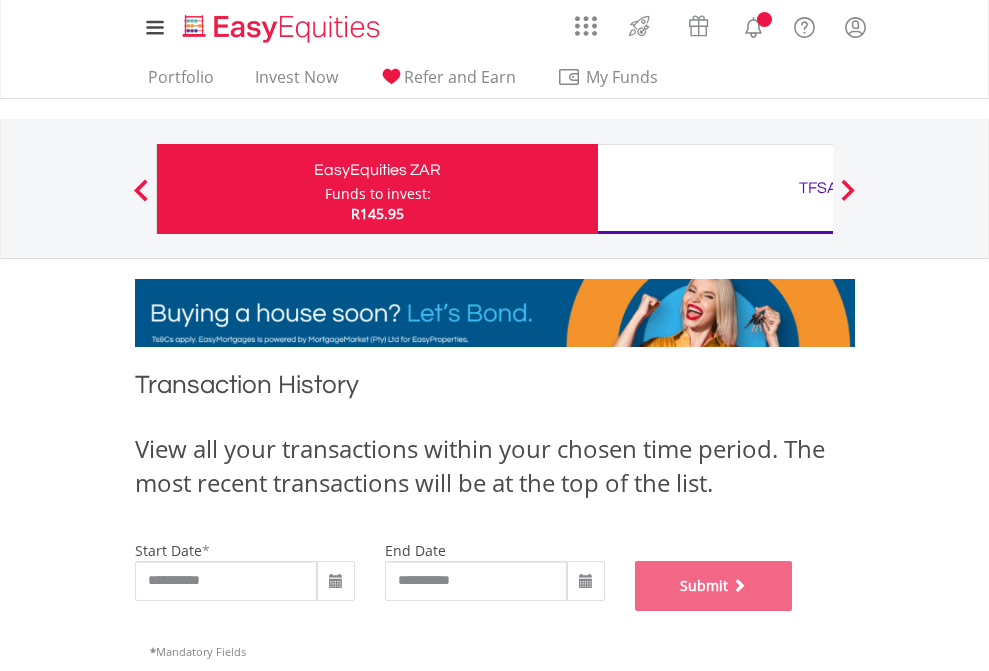 scroll, scrollTop: 811, scrollLeft: 0, axis: vertical 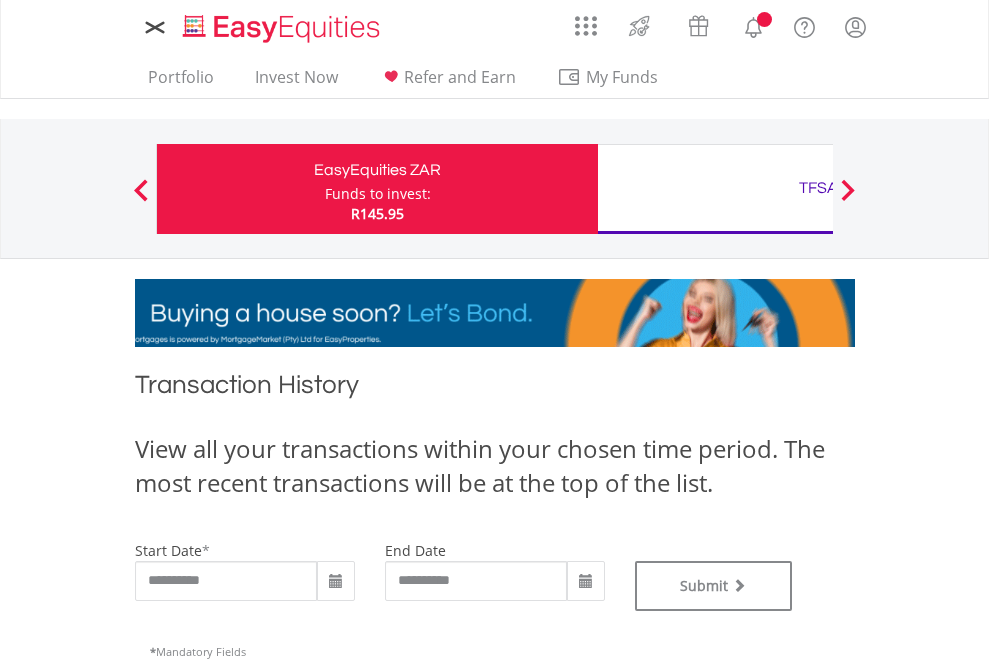 click on "TFSA" at bounding box center (818, 188) 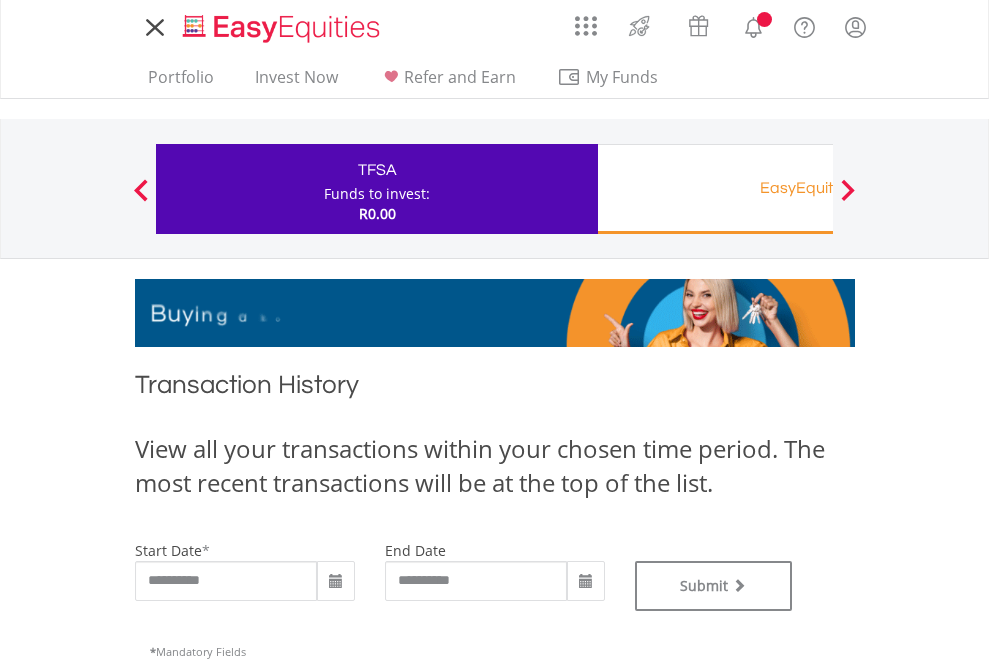 scroll, scrollTop: 0, scrollLeft: 0, axis: both 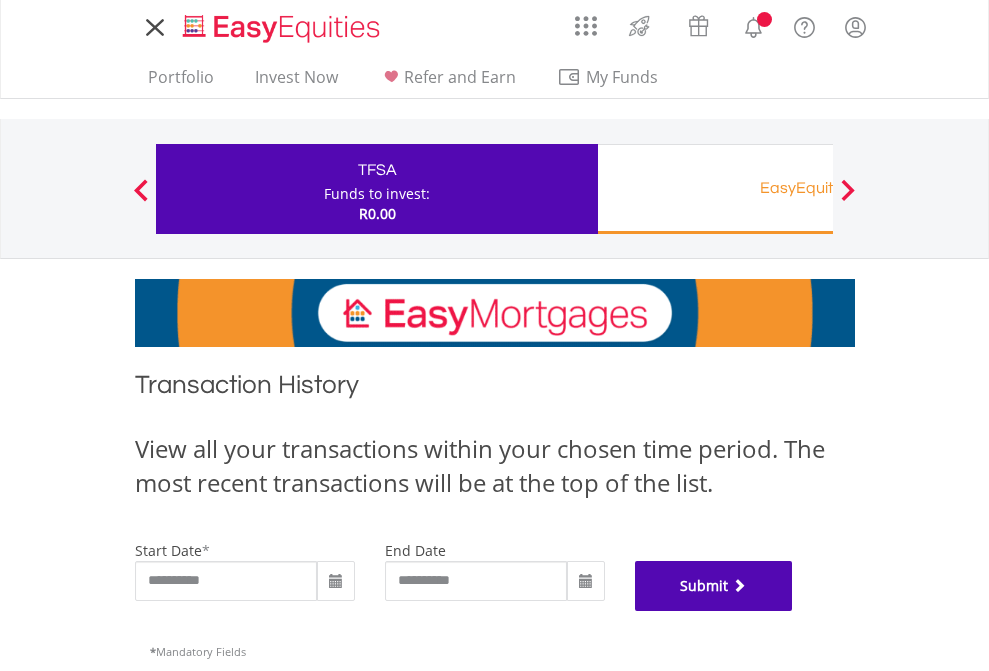 click on "Submit" at bounding box center (714, 586) 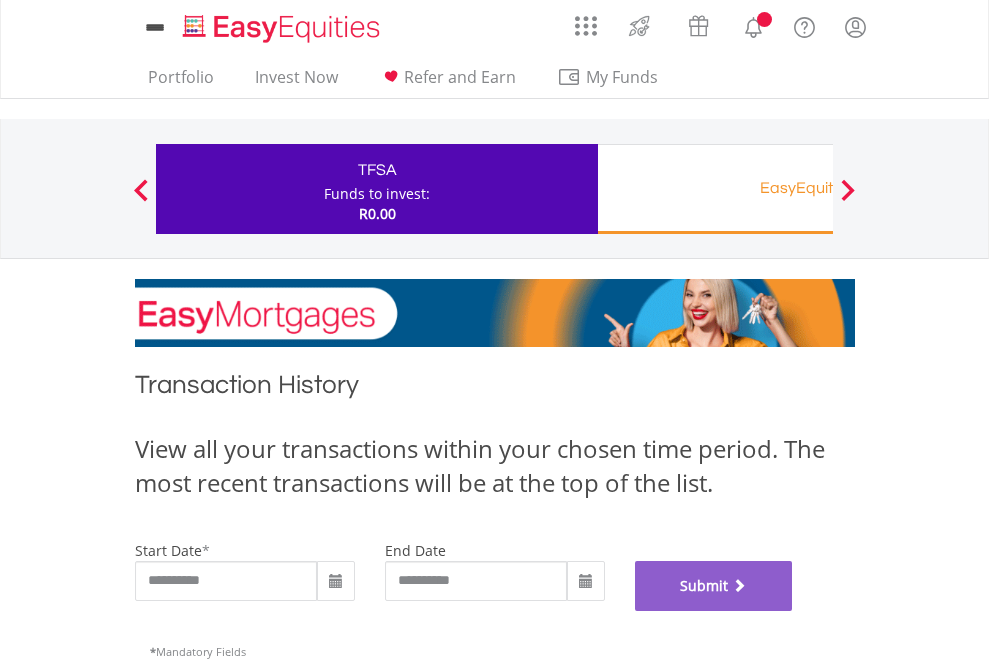 scroll, scrollTop: 811, scrollLeft: 0, axis: vertical 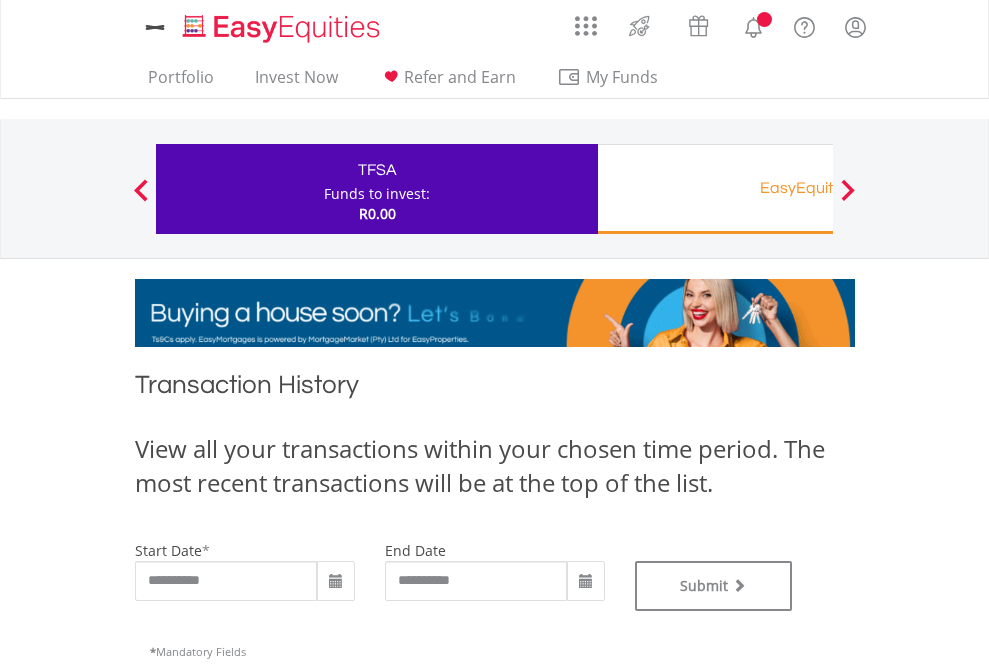 click on "EasyEquities RA" at bounding box center [818, 188] 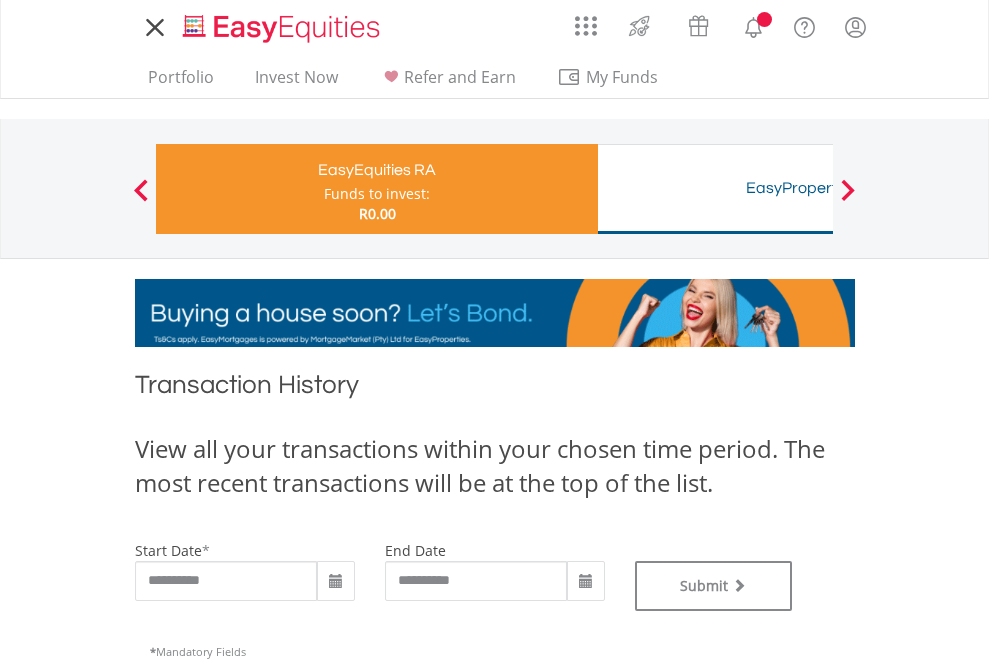 scroll, scrollTop: 0, scrollLeft: 0, axis: both 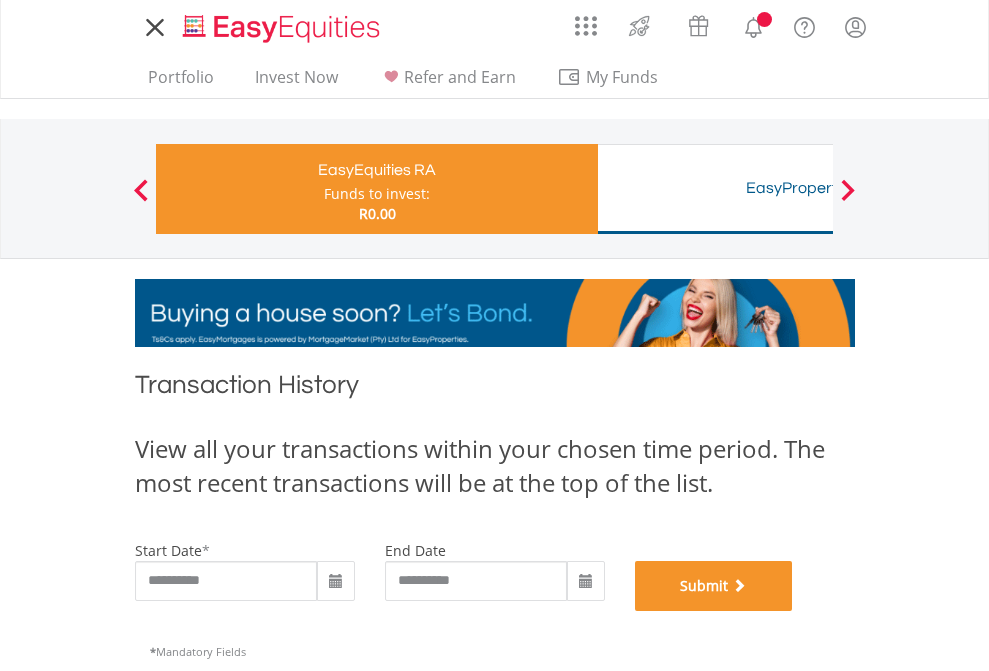 click on "Submit" at bounding box center [714, 586] 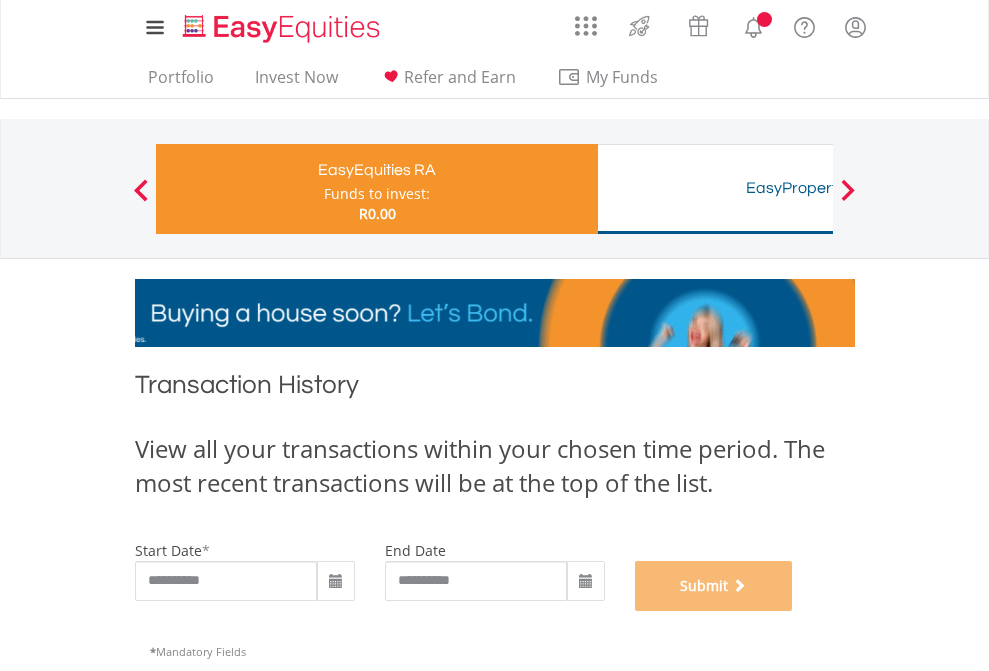 scroll, scrollTop: 811, scrollLeft: 0, axis: vertical 